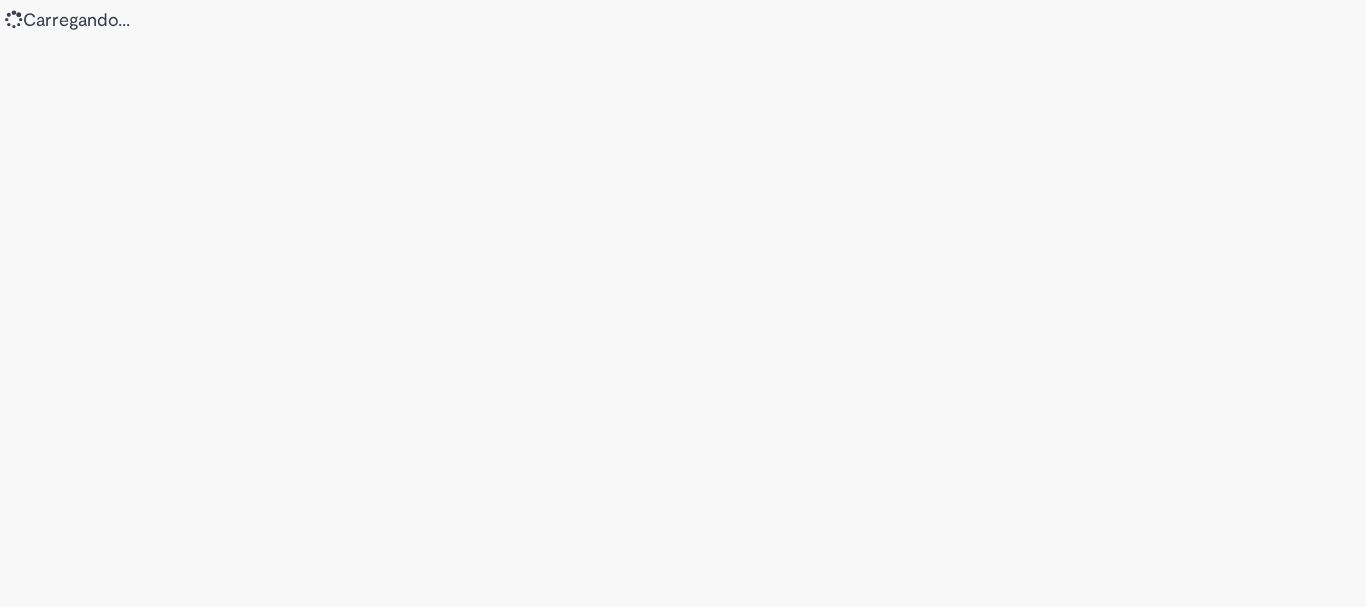 scroll, scrollTop: 0, scrollLeft: 0, axis: both 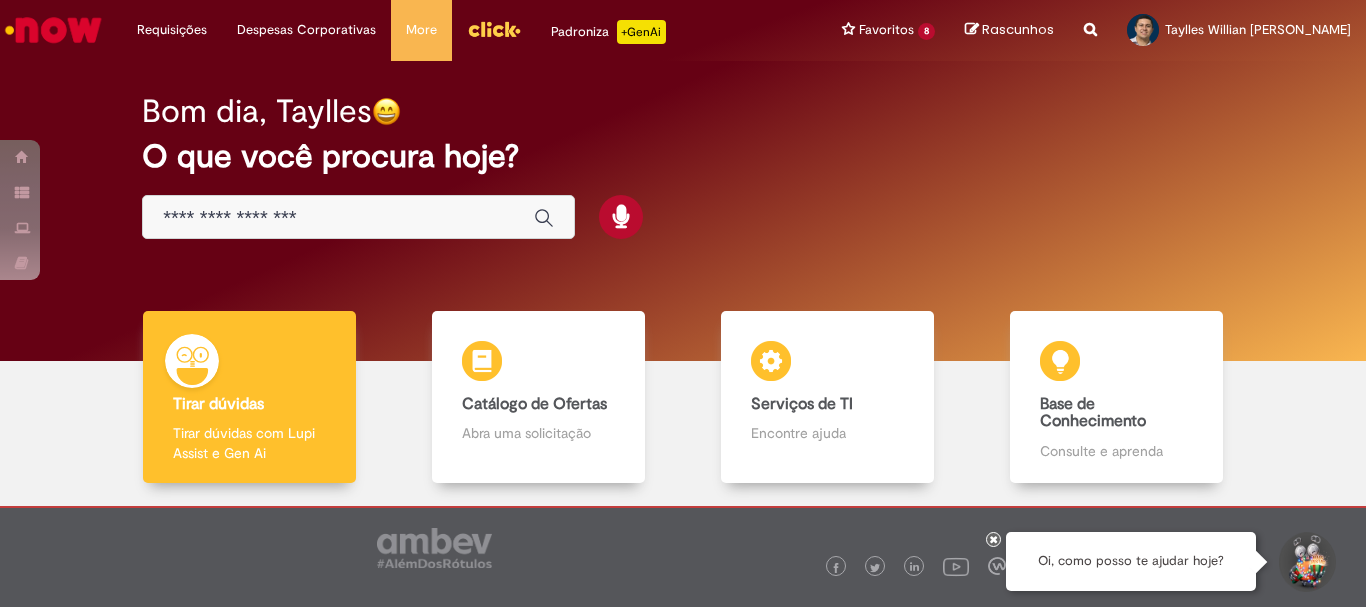 click at bounding box center (338, 218) 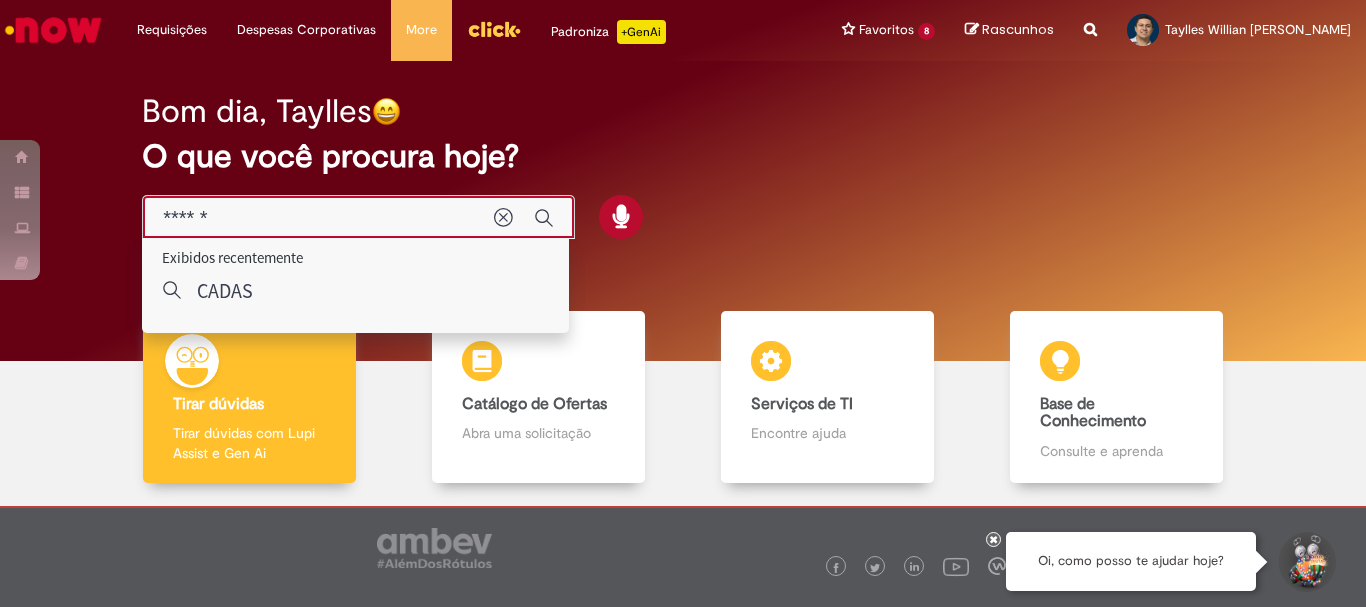 type on "*******" 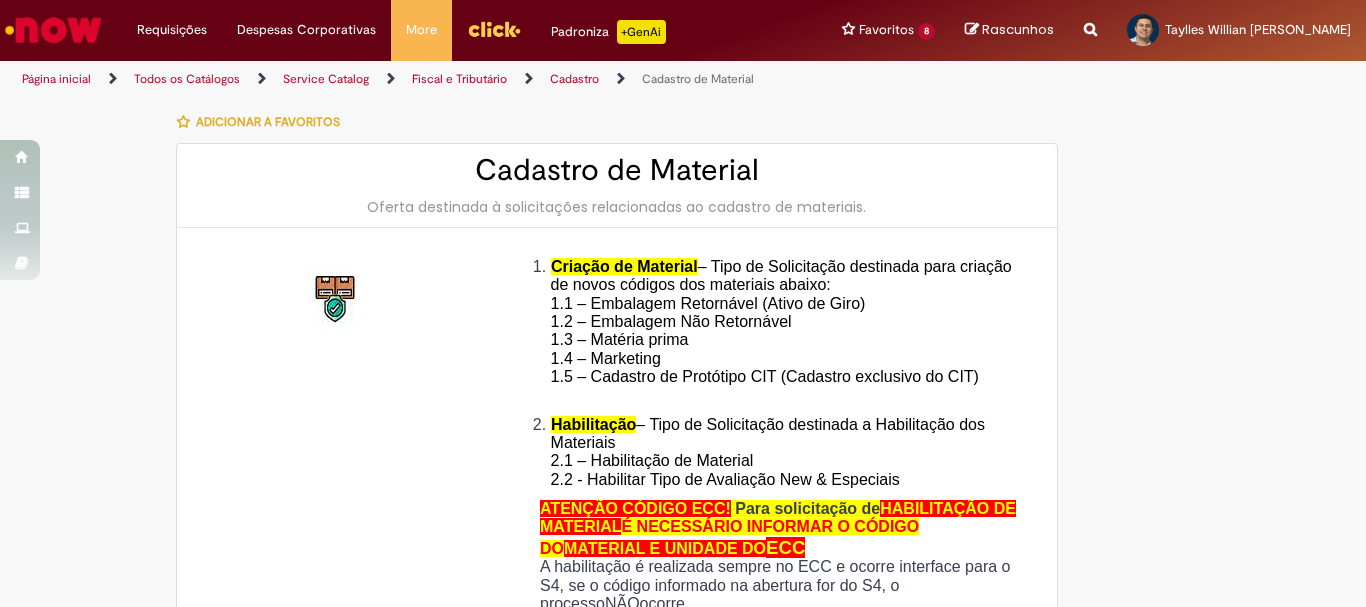 type on "********" 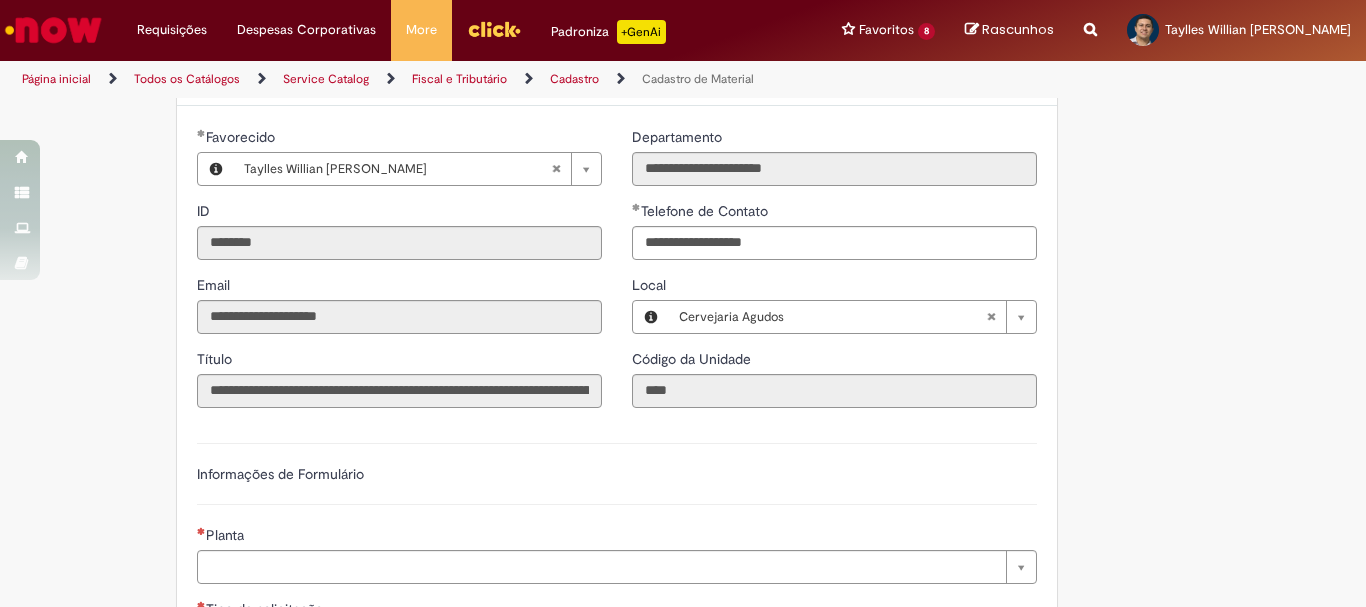 scroll, scrollTop: 1000, scrollLeft: 0, axis: vertical 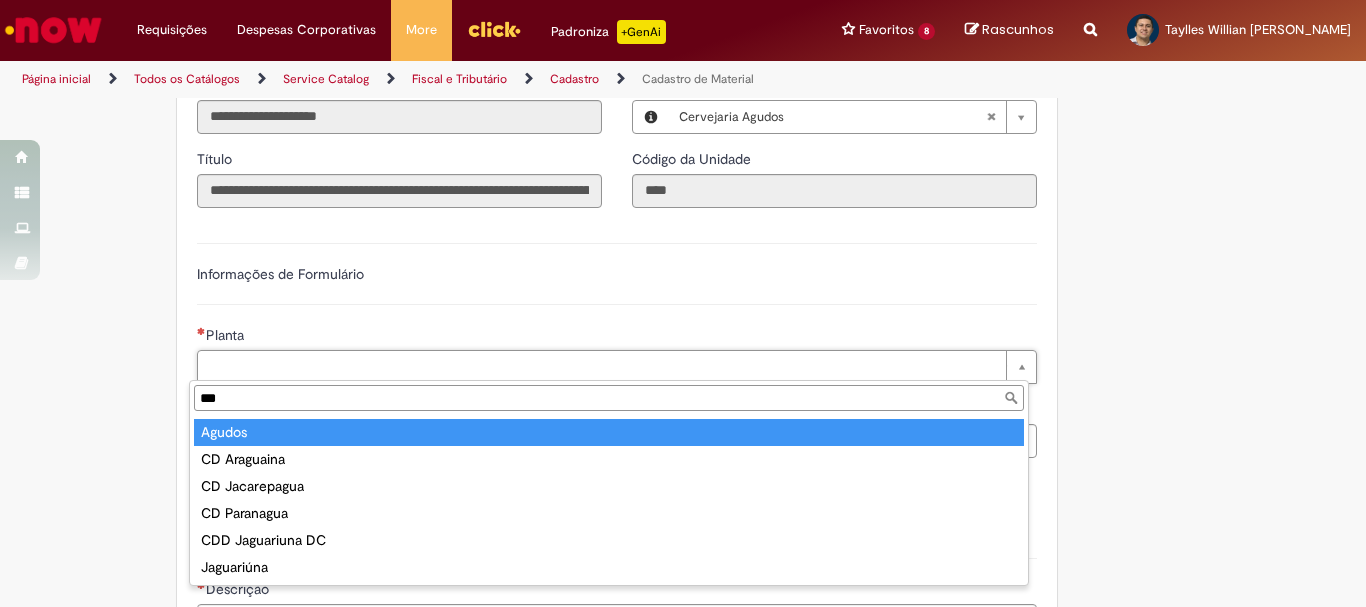 type on "***" 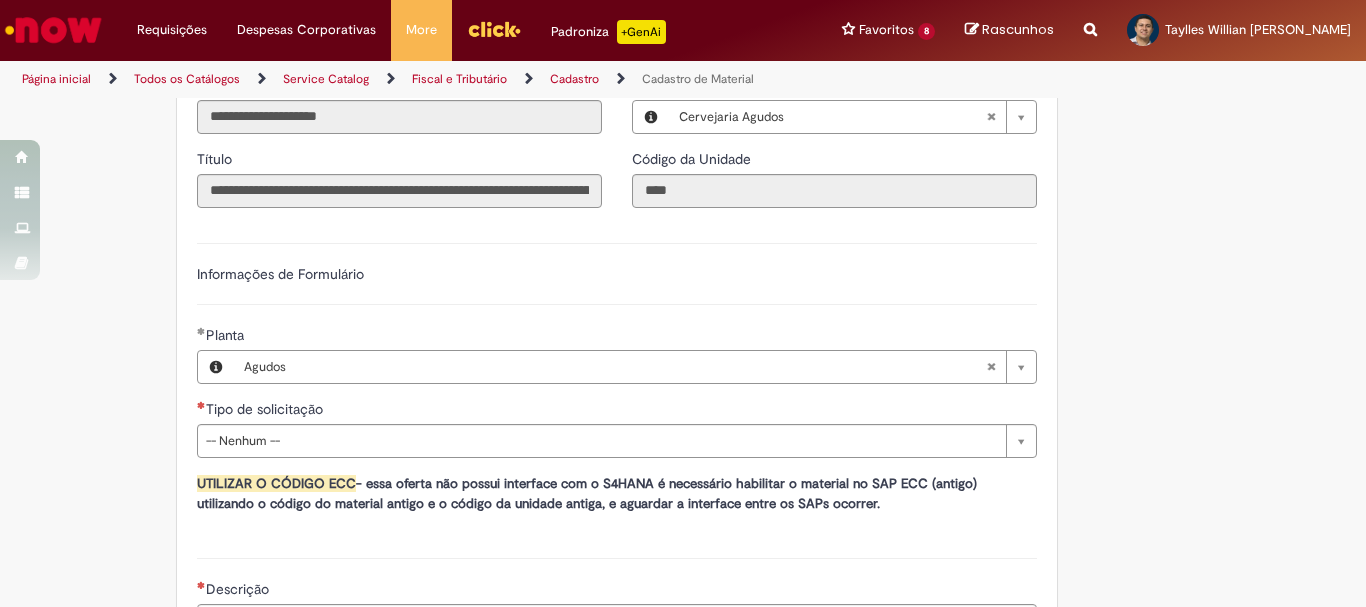 click on "Informações de Formulário" at bounding box center [617, 284] 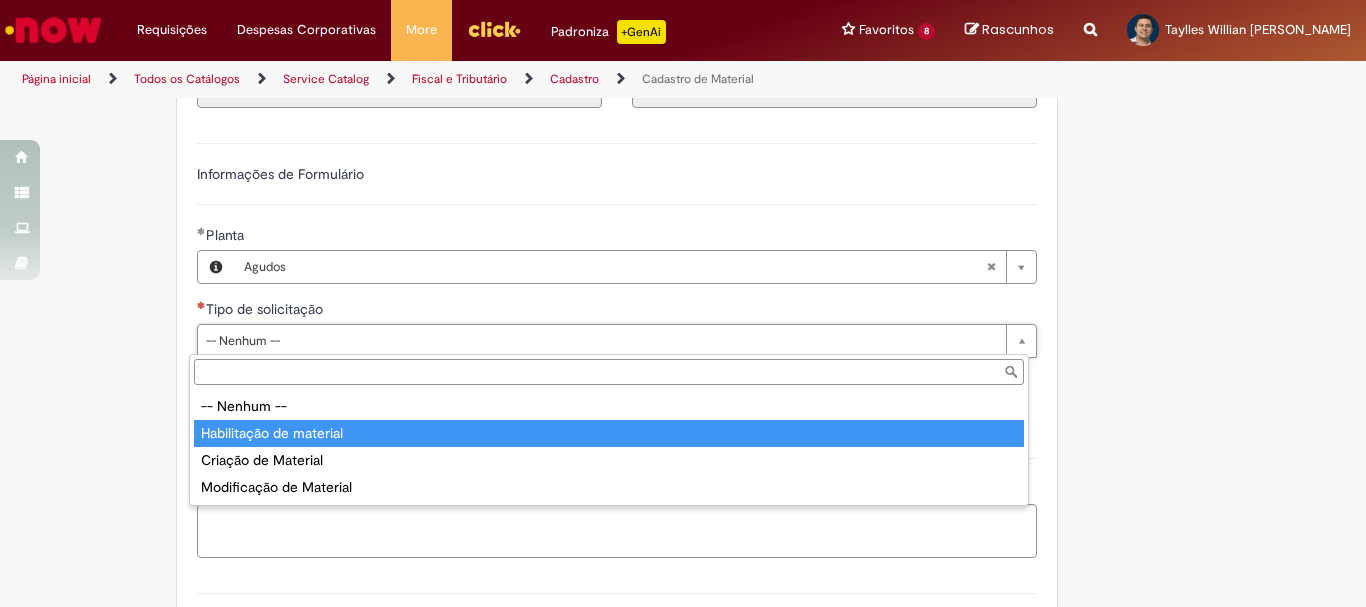 type on "**********" 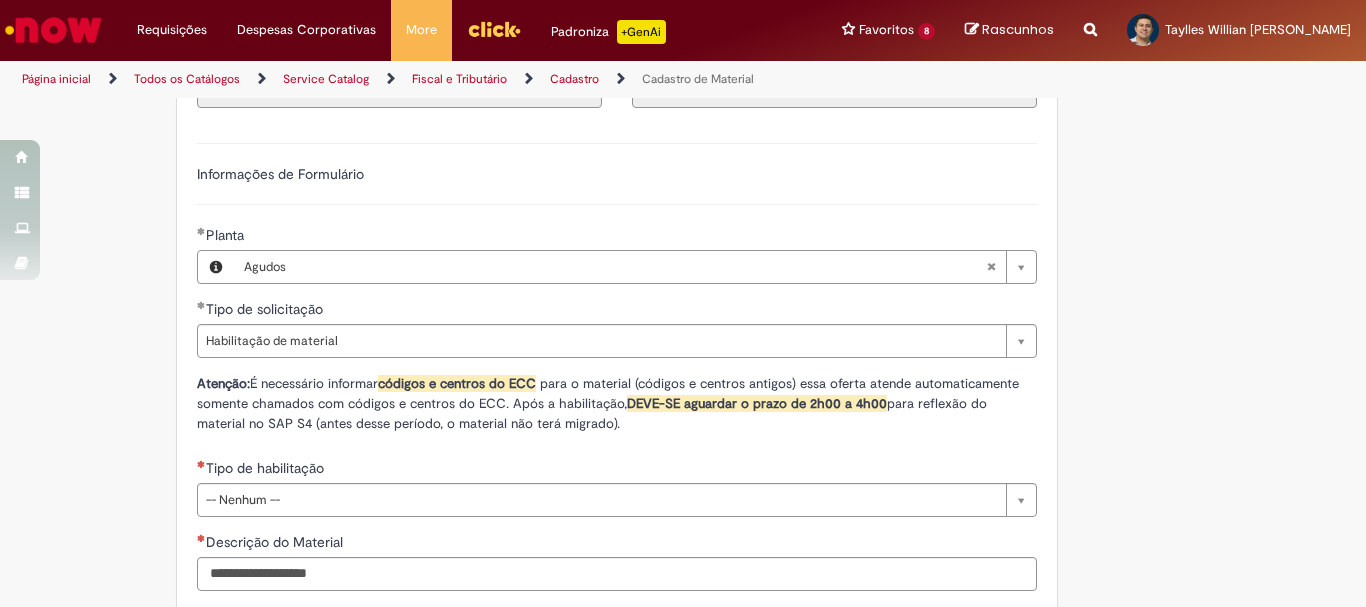 click on "Adicionar a Favoritos
Cadastro de Material
Oferta destinada à solicitações relacionadas ao cadastro de materiais.
Criação de Material  – Tipo de Solicitação destinada para criação de novos códigos dos materiais abaixo:       1.1 – Embalagem Retornável (Ativo de Giro)       1.2 – Embalagem Não Retornável        1.3 – Matéria prima       1.4 – Marketing       1.5 – Cadastro de Protótipo CIT (Cadastro exclusivo do CIT)
Habilitação  – Tipo de Solicitação destinada a Habilitação dos Materiais       2.1 – Habilitação de Material       2.2 - Habilitar Tipo de Avaliação New & Especiais
ATENÇÃO CÓDIGO ECC!   Para solicitação de  HABILITAÇÃO DE MATERIAL  É NECESSÁRIO INFORMAR O CÓDIGO DO  MATERIAL E UNIDADE DO  ECC
NÃO  ocorre.
ATENÇÃO INTERFACE!
Modificação" at bounding box center (585, 52) 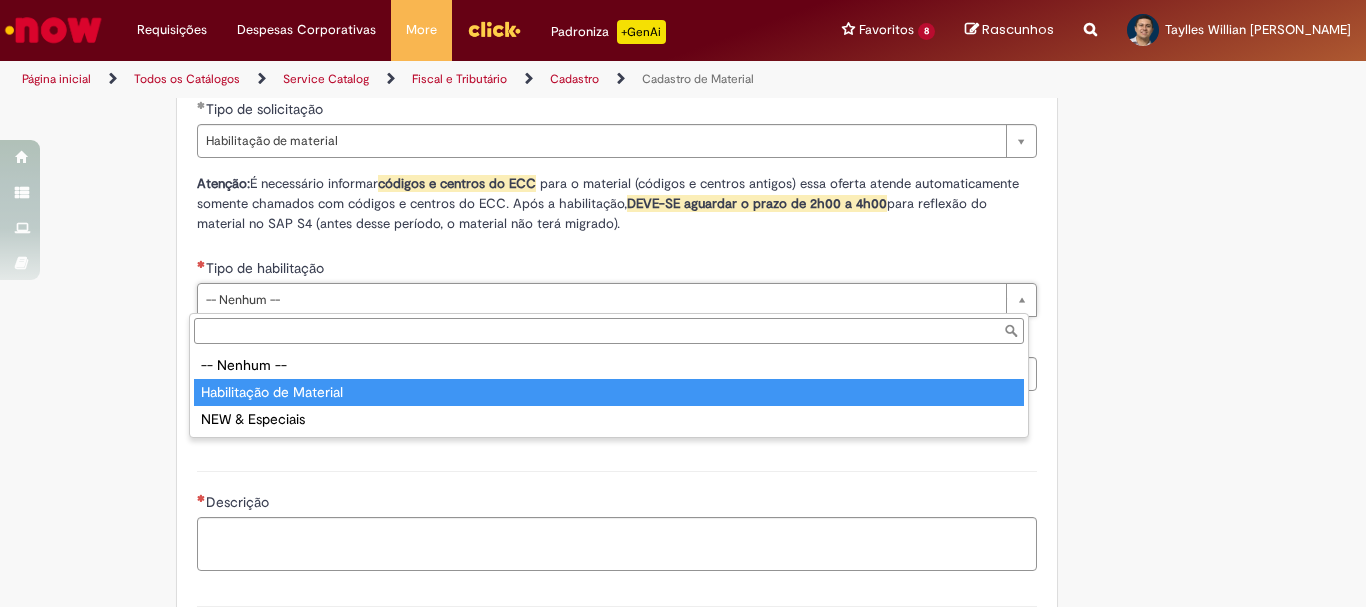 type on "**********" 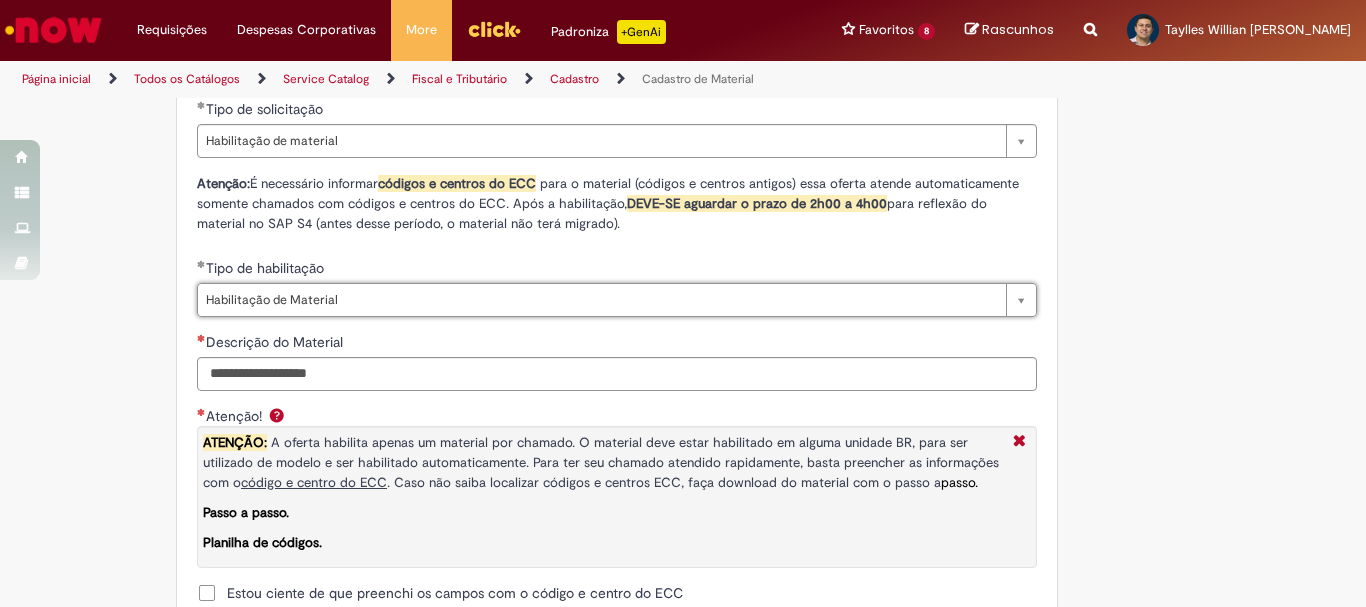 click on "**********" at bounding box center [617, 505] 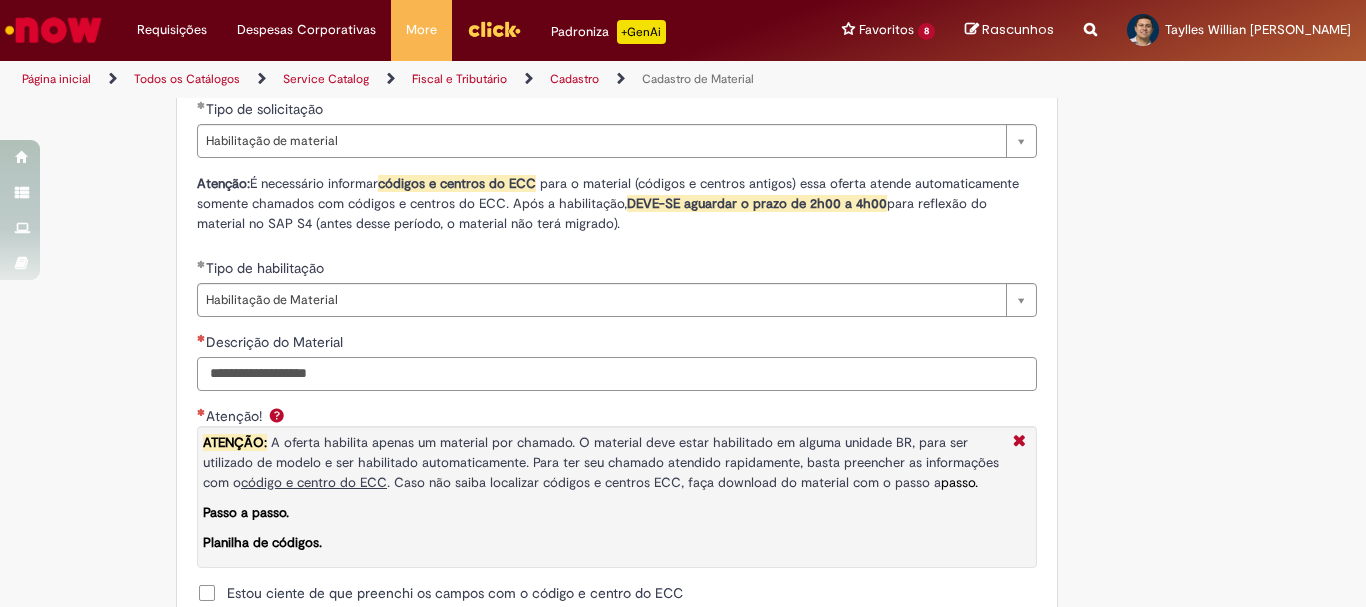 click on "Descrição do Material" at bounding box center (617, 374) 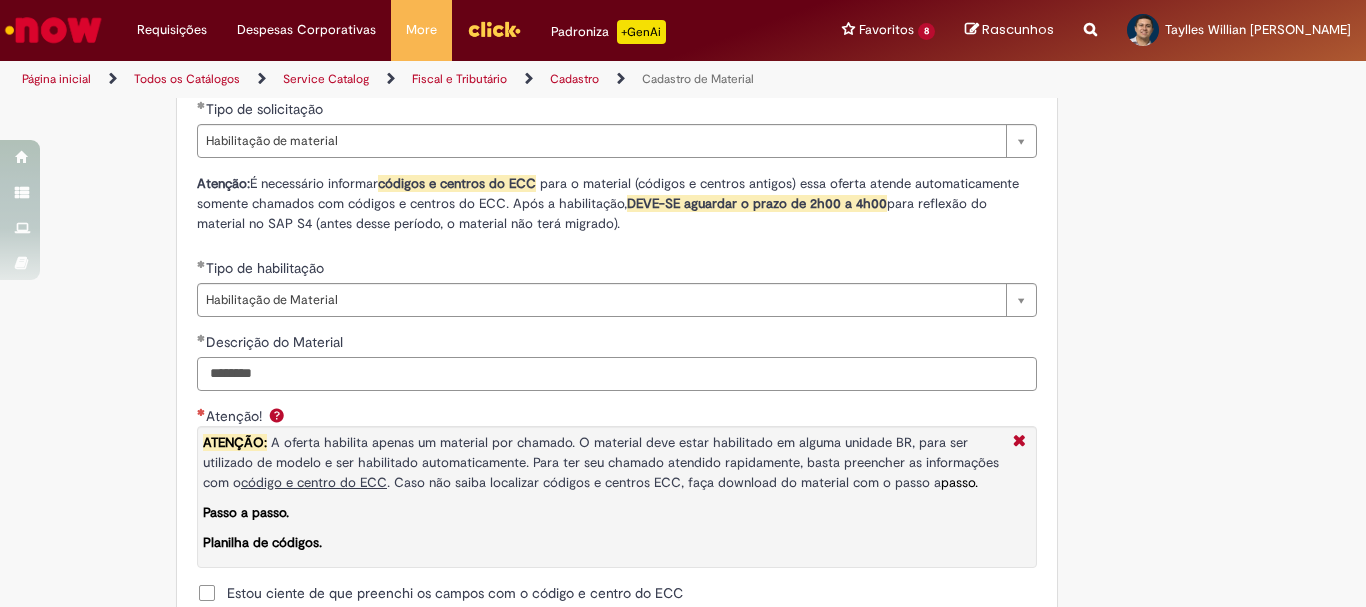 scroll, scrollTop: 1400, scrollLeft: 0, axis: vertical 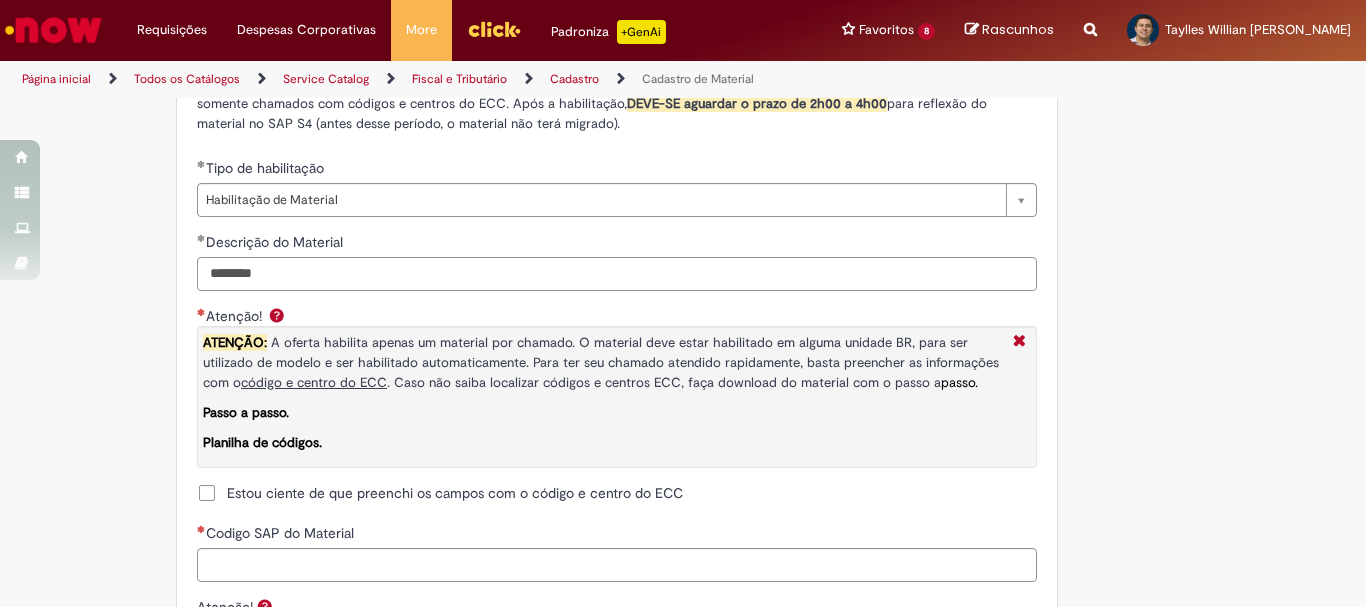 type on "********" 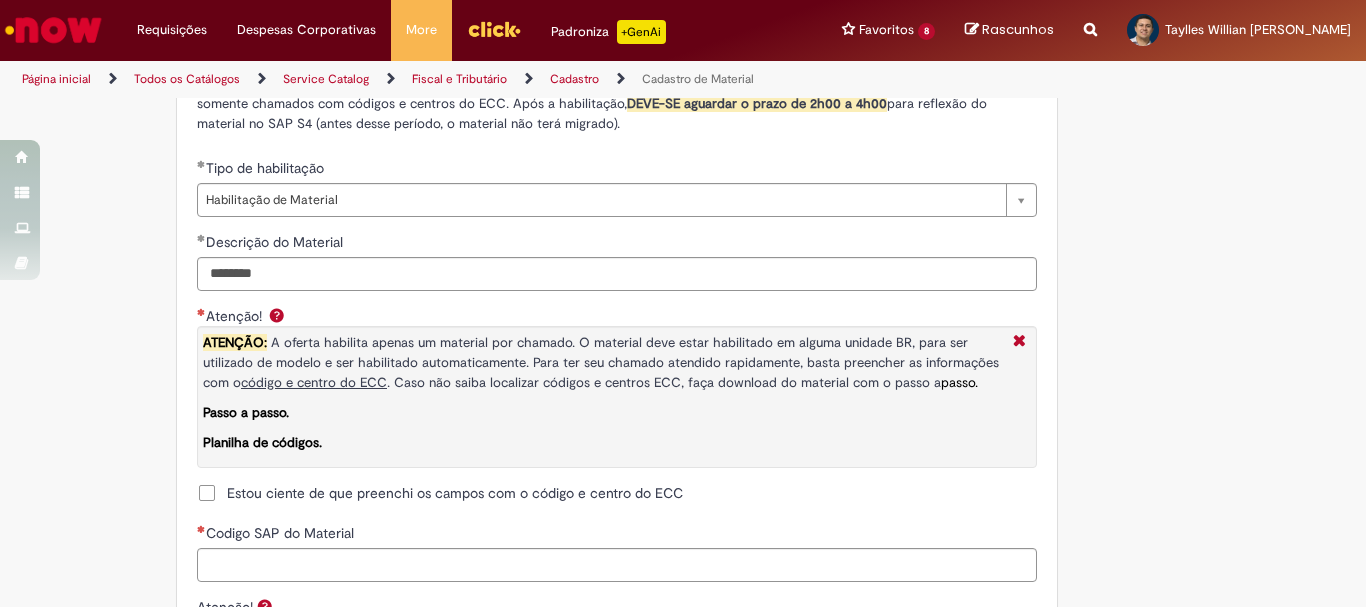 click on "Estou ciente de que preenchi os campos com o código e centro do ECC" at bounding box center [440, 493] 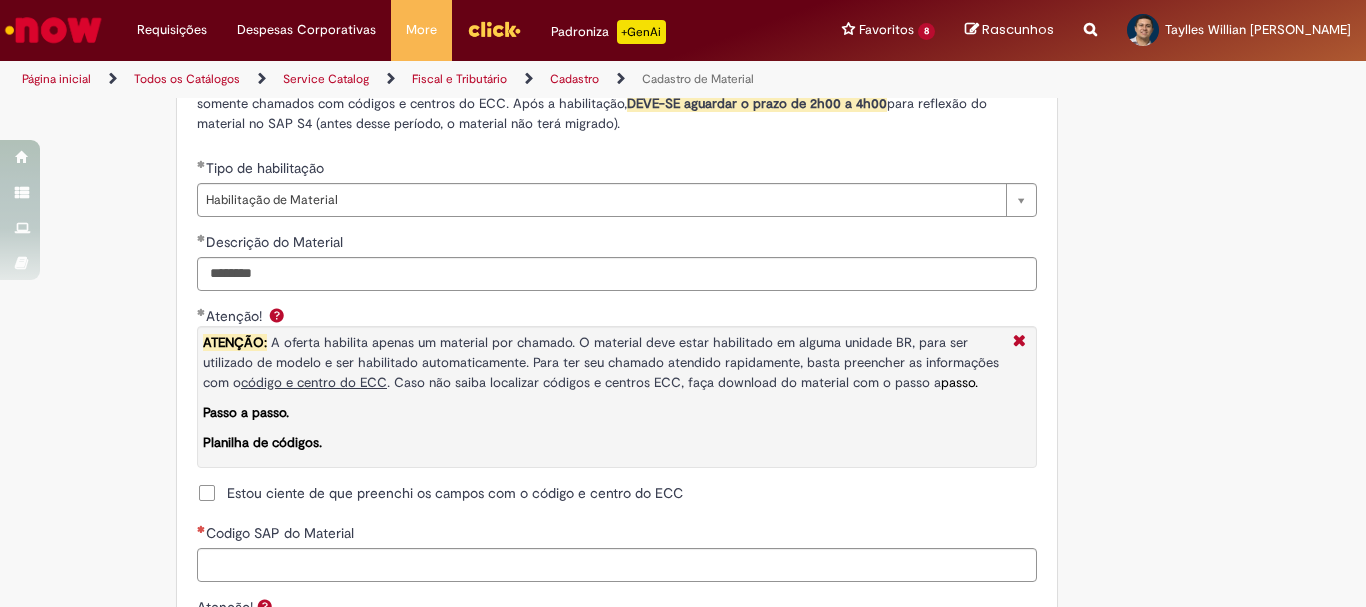 click on "Estou ciente de que preenchi os campos com o código e centro do ECC" at bounding box center (455, 493) 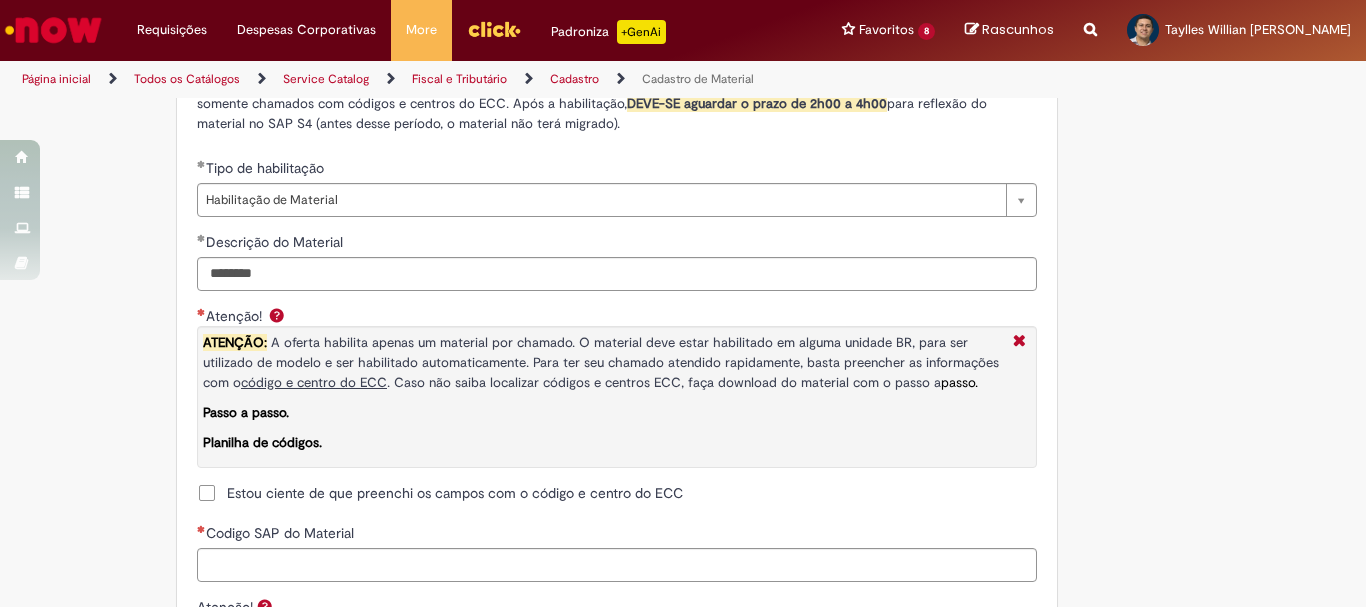 click on "Estou ciente de que preenchi os campos com o código e centro do ECC" at bounding box center [455, 493] 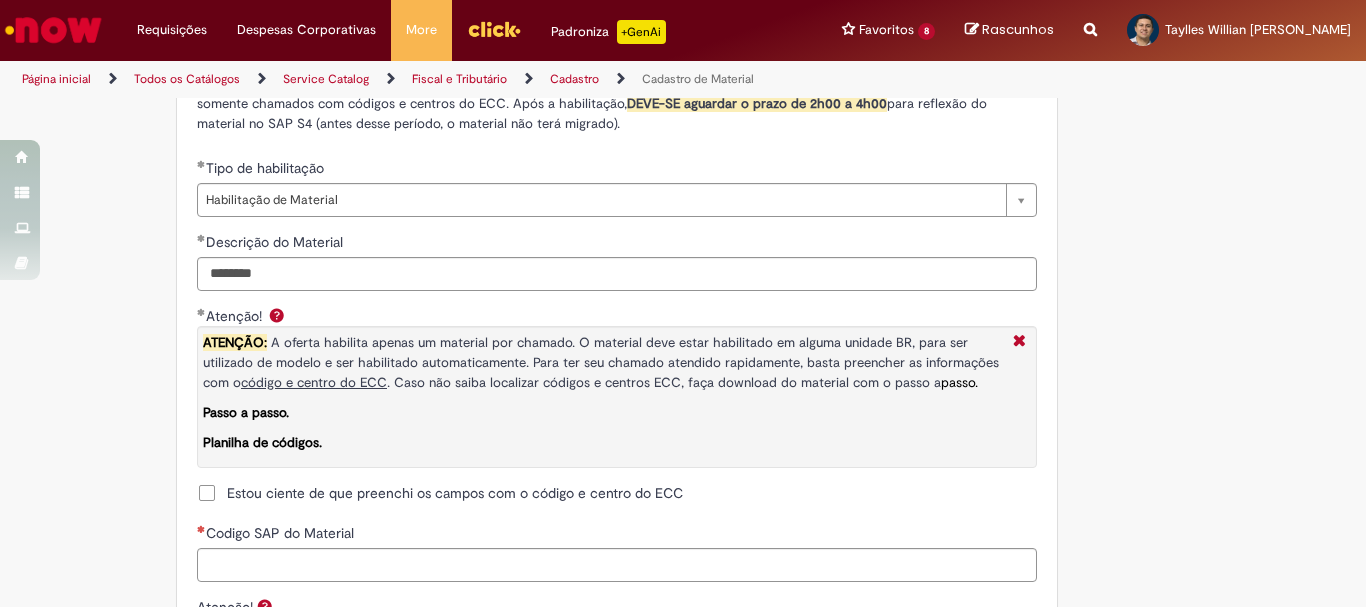 scroll, scrollTop: 1500, scrollLeft: 0, axis: vertical 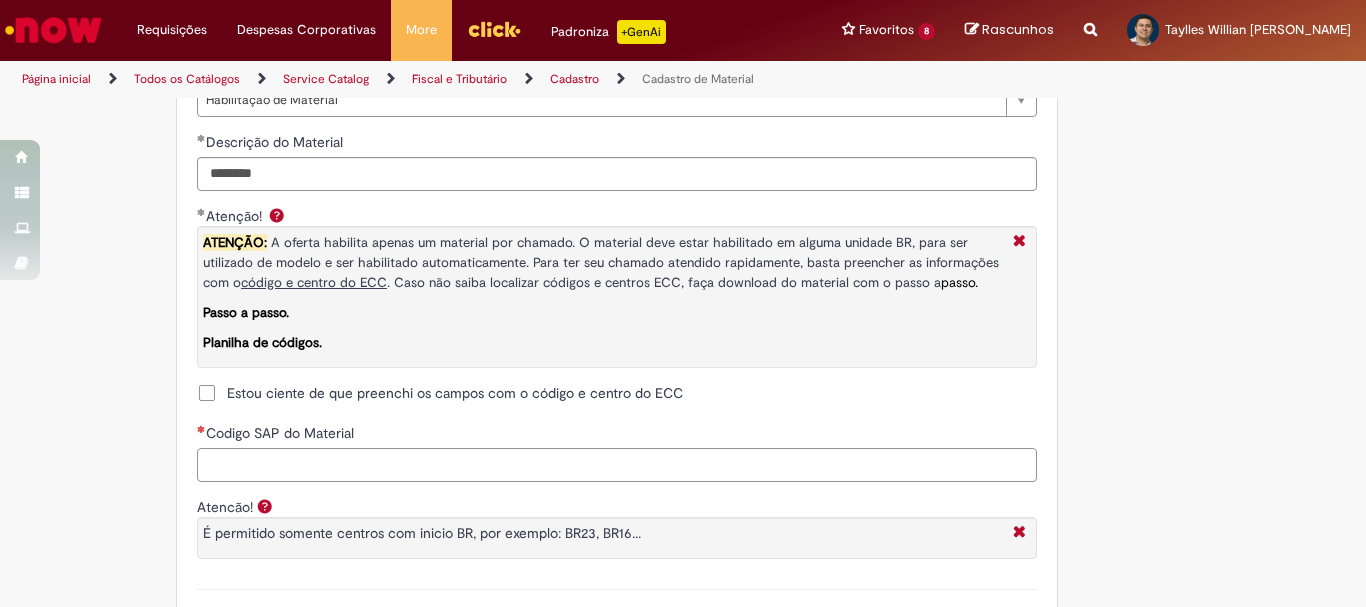 click on "Codigo SAP do Material" at bounding box center [617, 465] 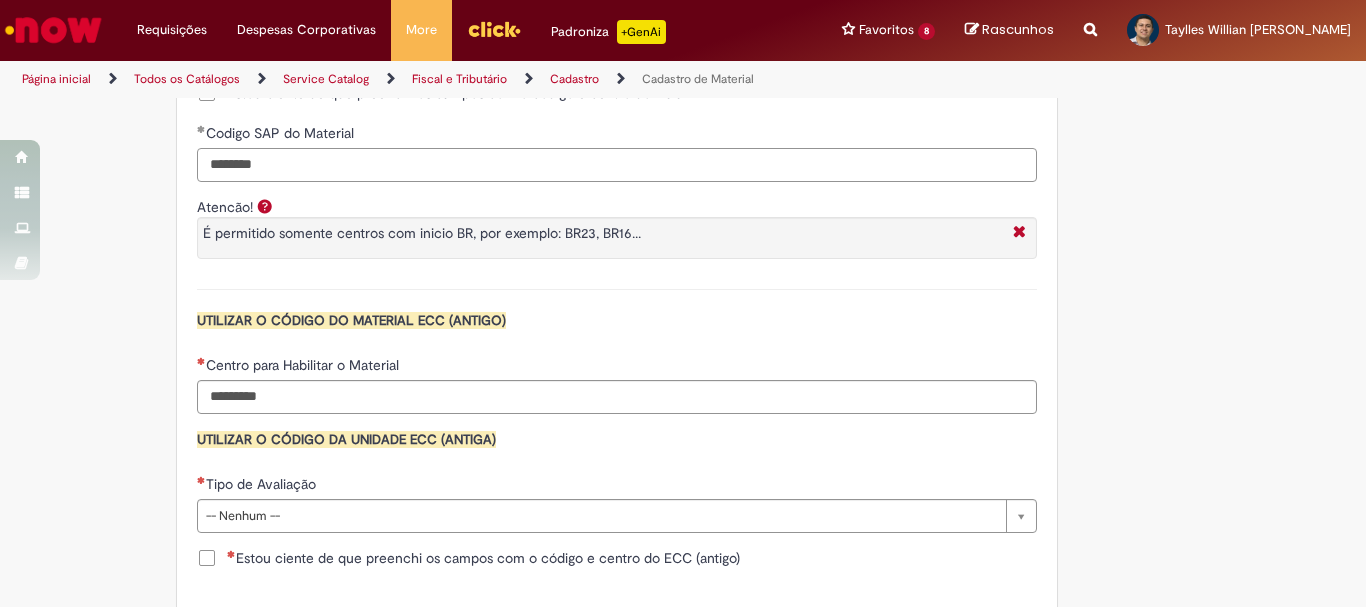 scroll, scrollTop: 1900, scrollLeft: 0, axis: vertical 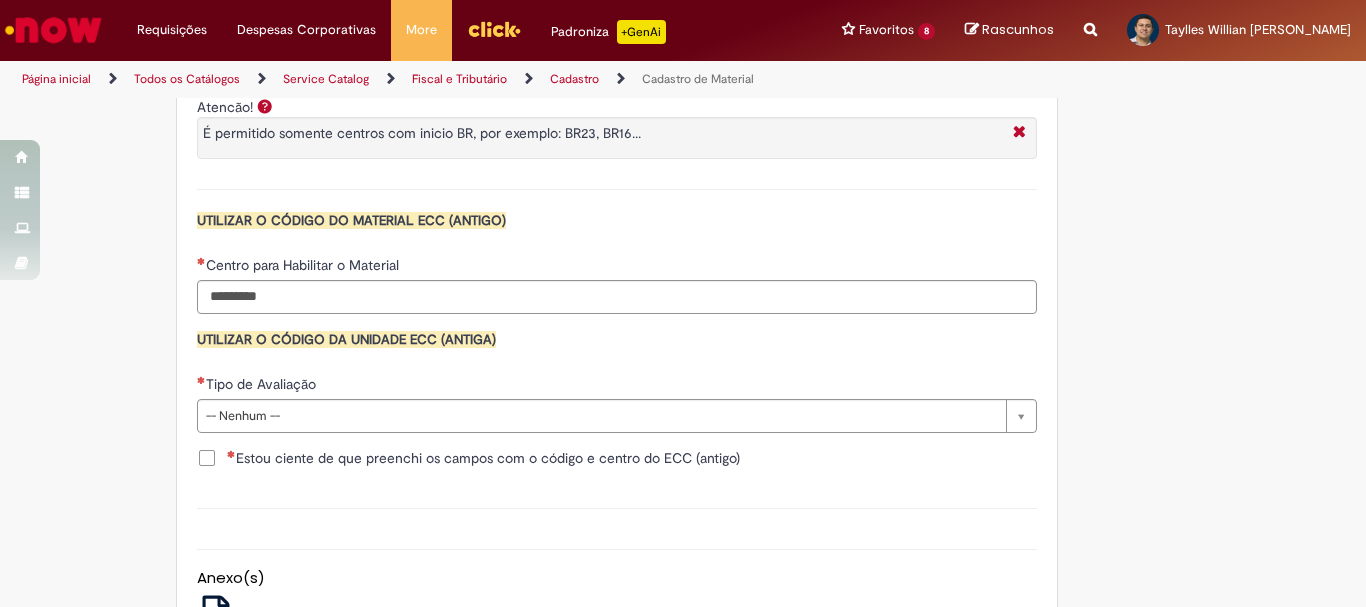 type on "********" 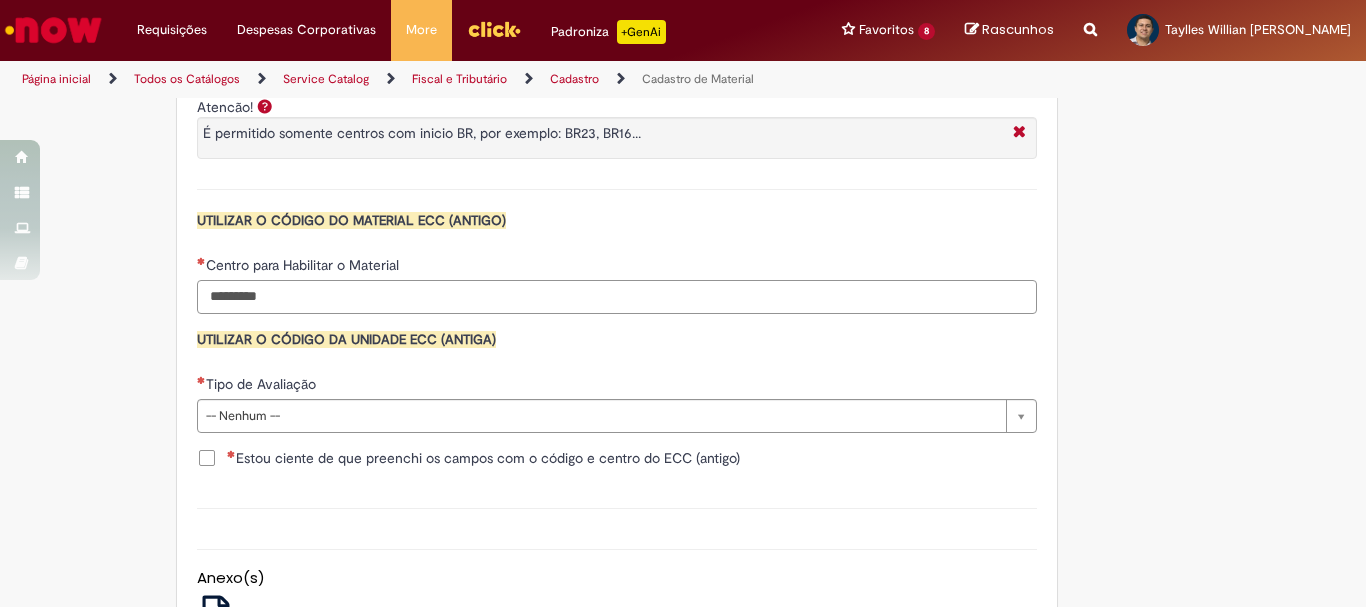 click on "Centro para Habilitar o Material" at bounding box center [617, 297] 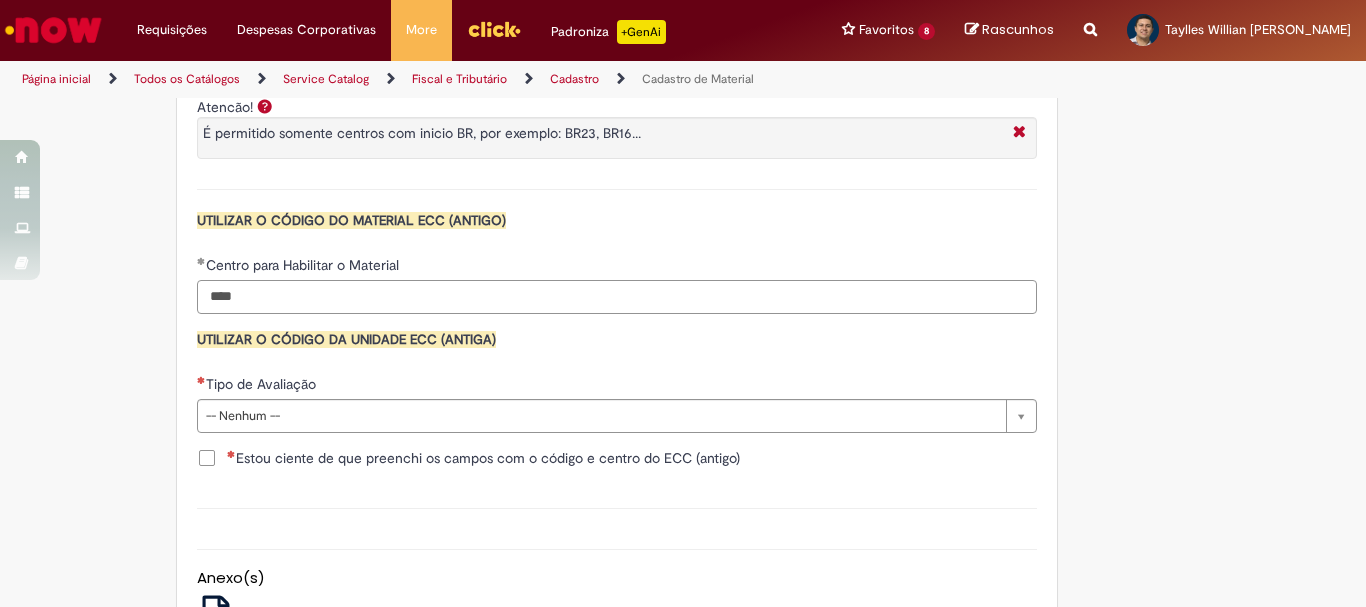 type on "****" 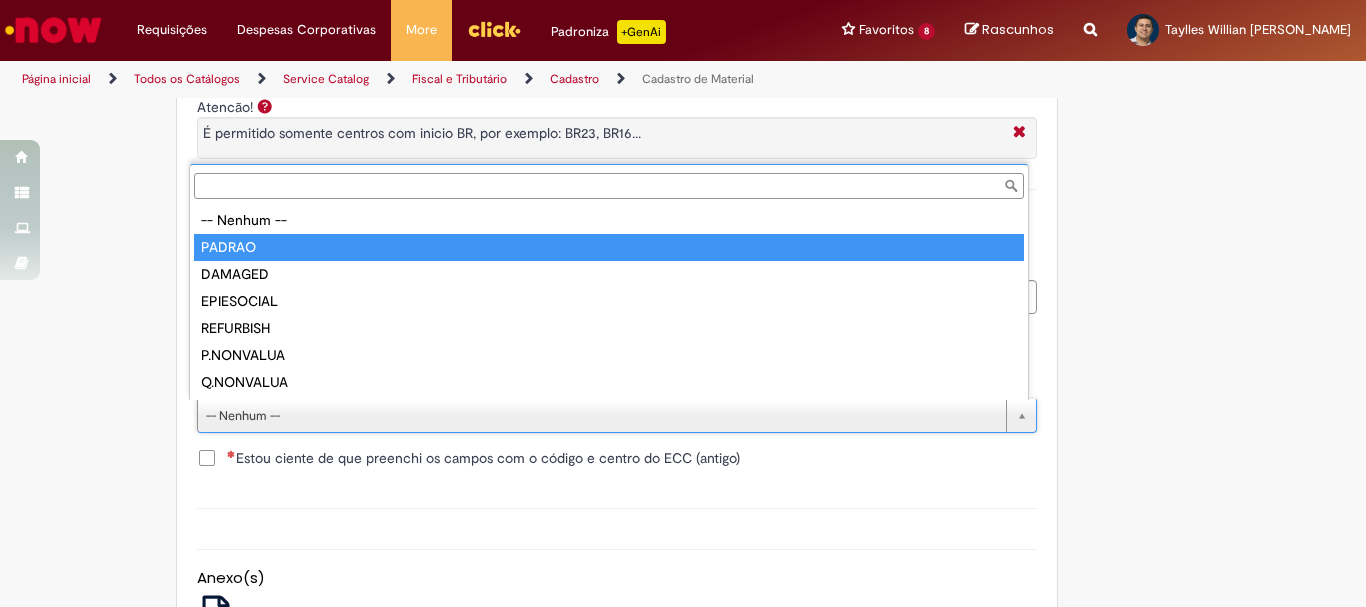 type on "******" 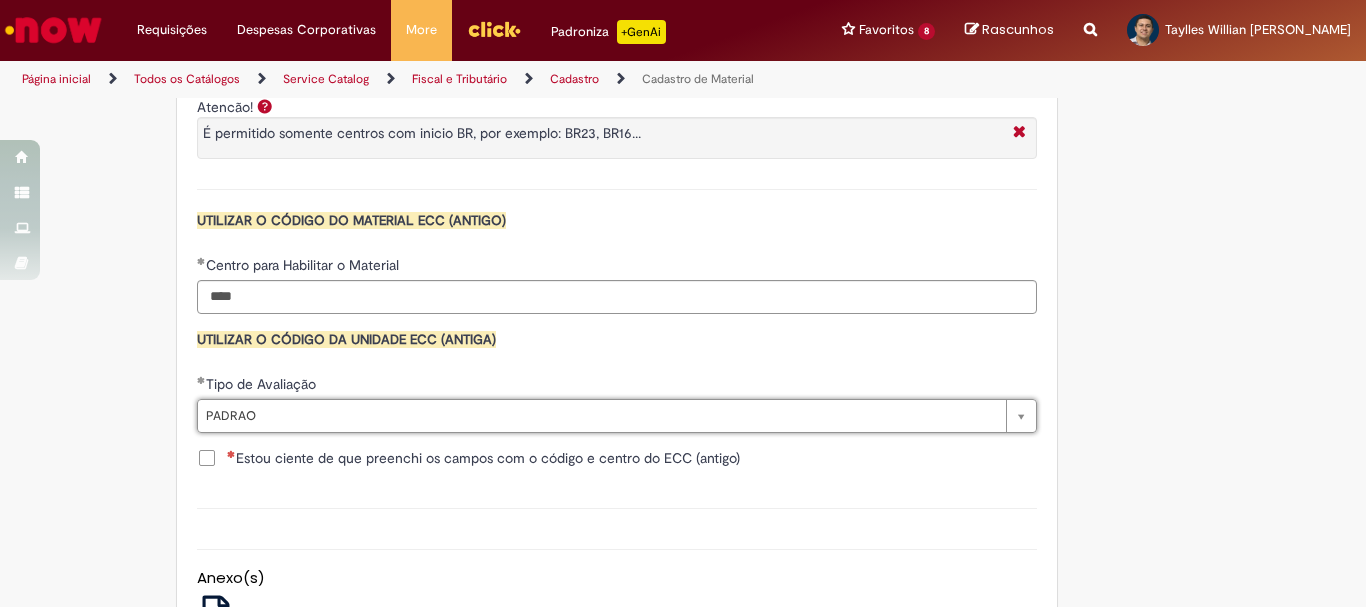 click on "Estou ciente de que preenchi os campos com o código e centro do ECC  (antigo)" at bounding box center [483, 458] 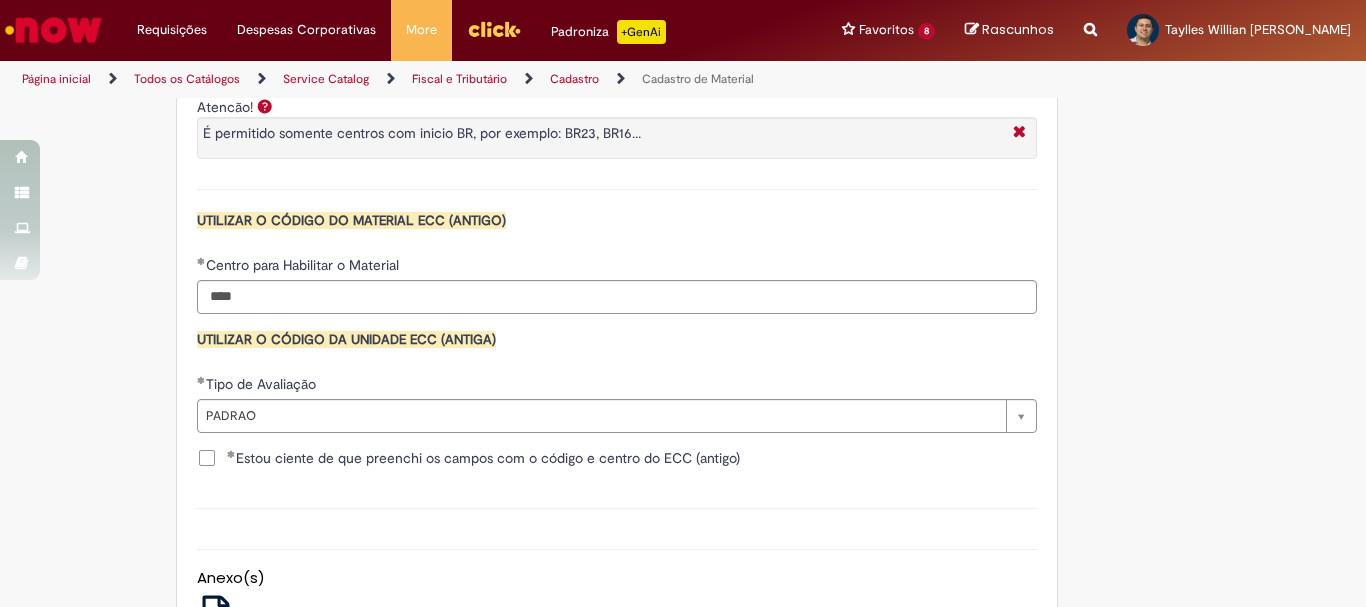 scroll, scrollTop: 2100, scrollLeft: 0, axis: vertical 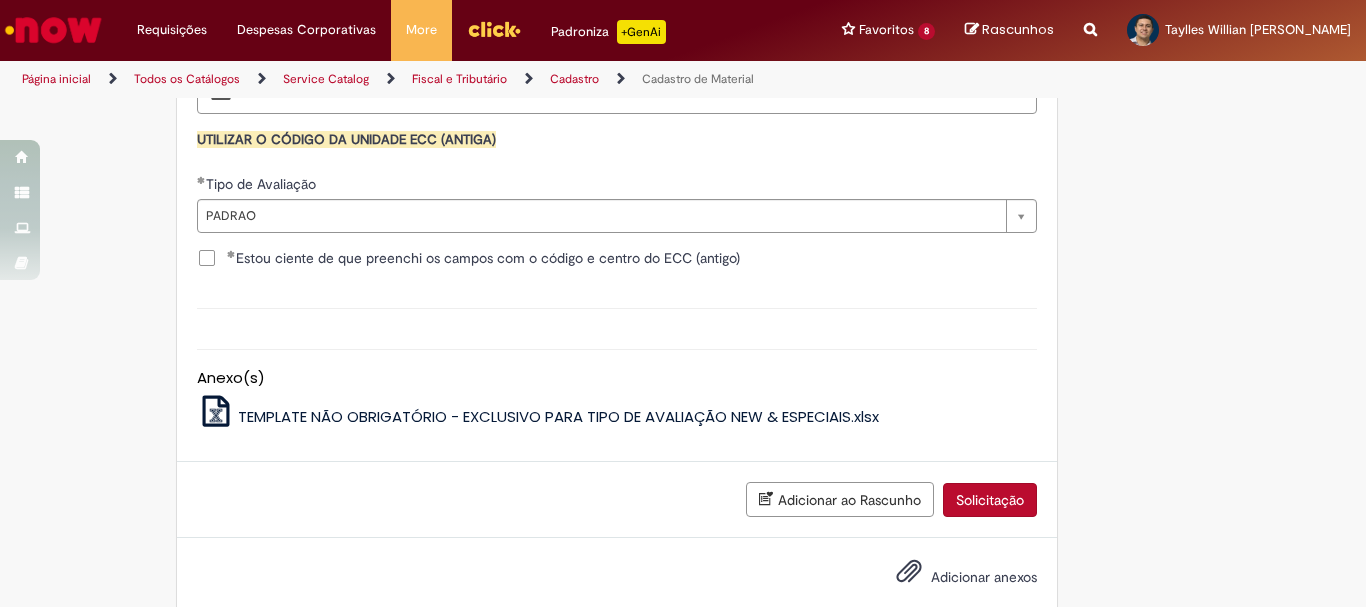 click on "Solicitação" at bounding box center (990, 500) 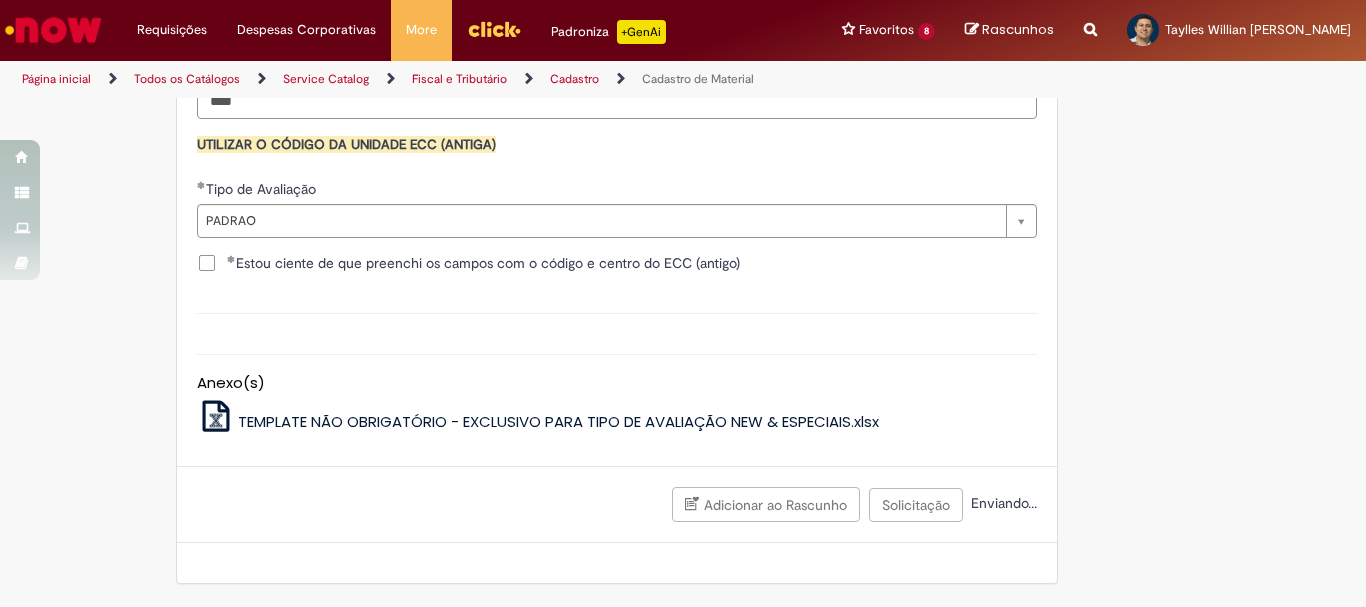 scroll, scrollTop: 2095, scrollLeft: 0, axis: vertical 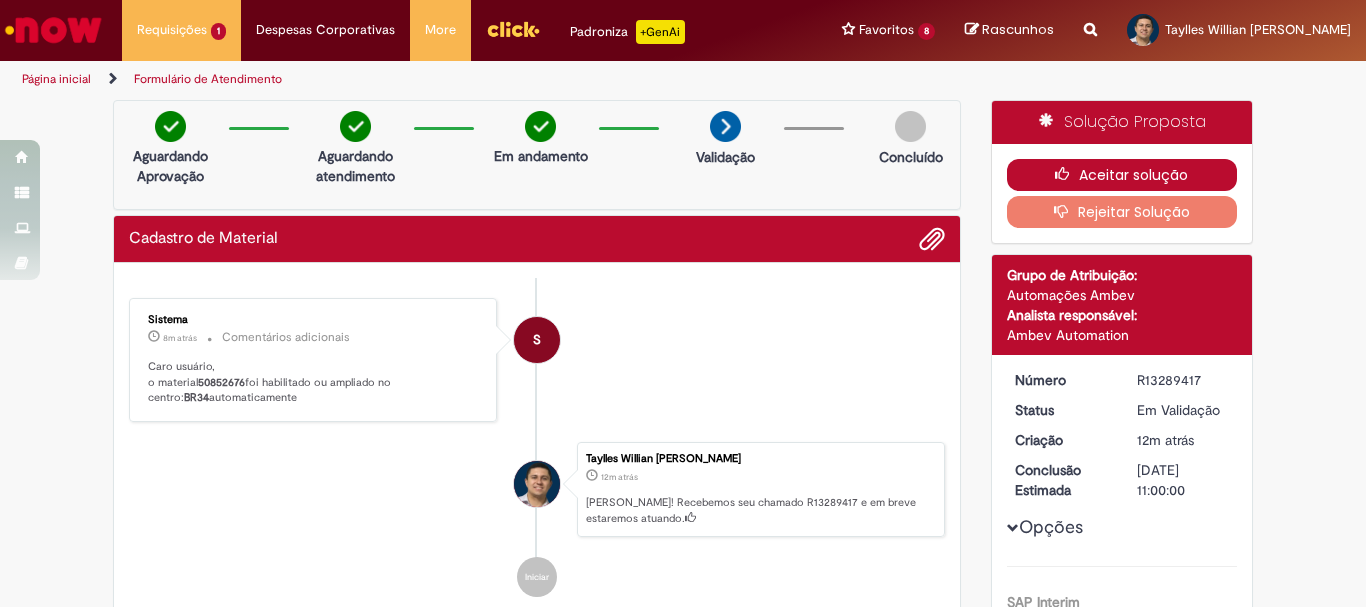 click on "Aceitar solução" at bounding box center (1122, 175) 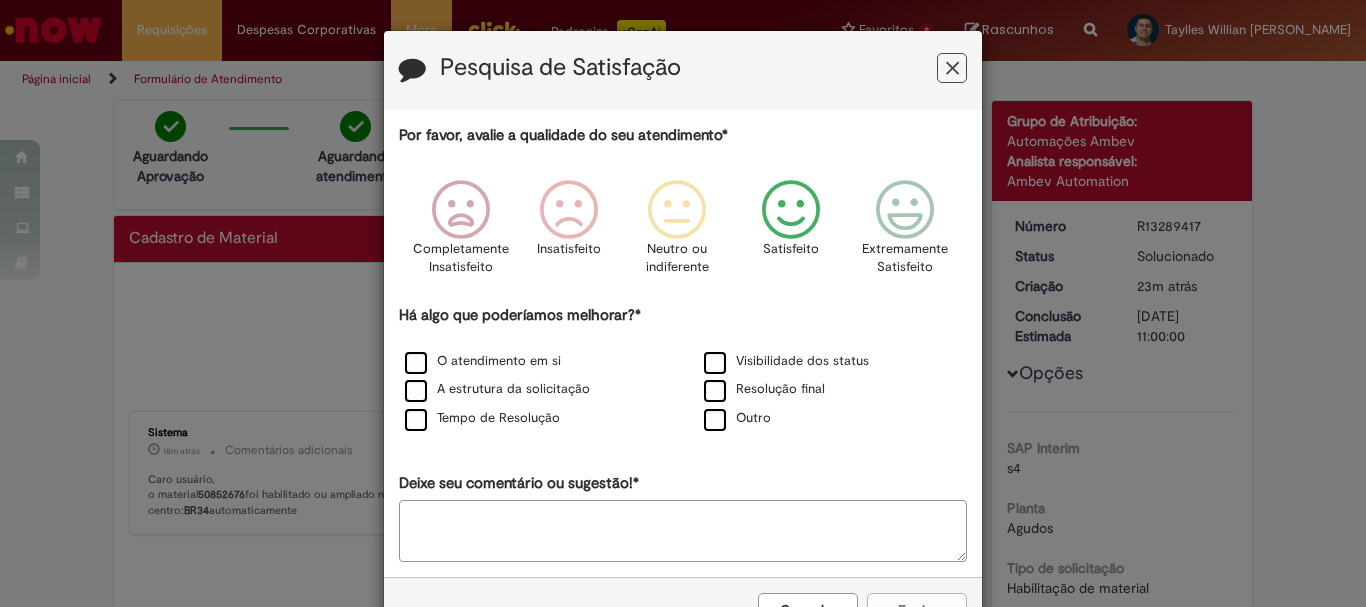 click at bounding box center [791, 210] 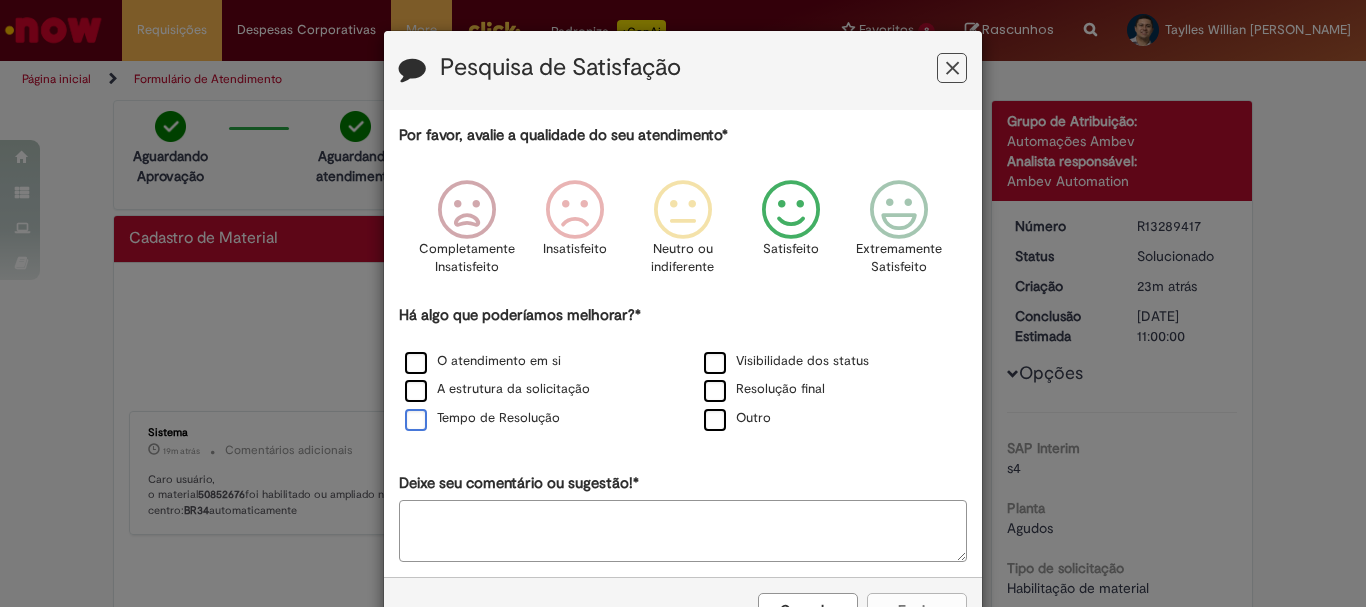 click on "O atendimento em si
Visibilidade dos status
A estrutura da solicitação
Resolução final
Tempo de Resolução
Outro" at bounding box center (683, 391) 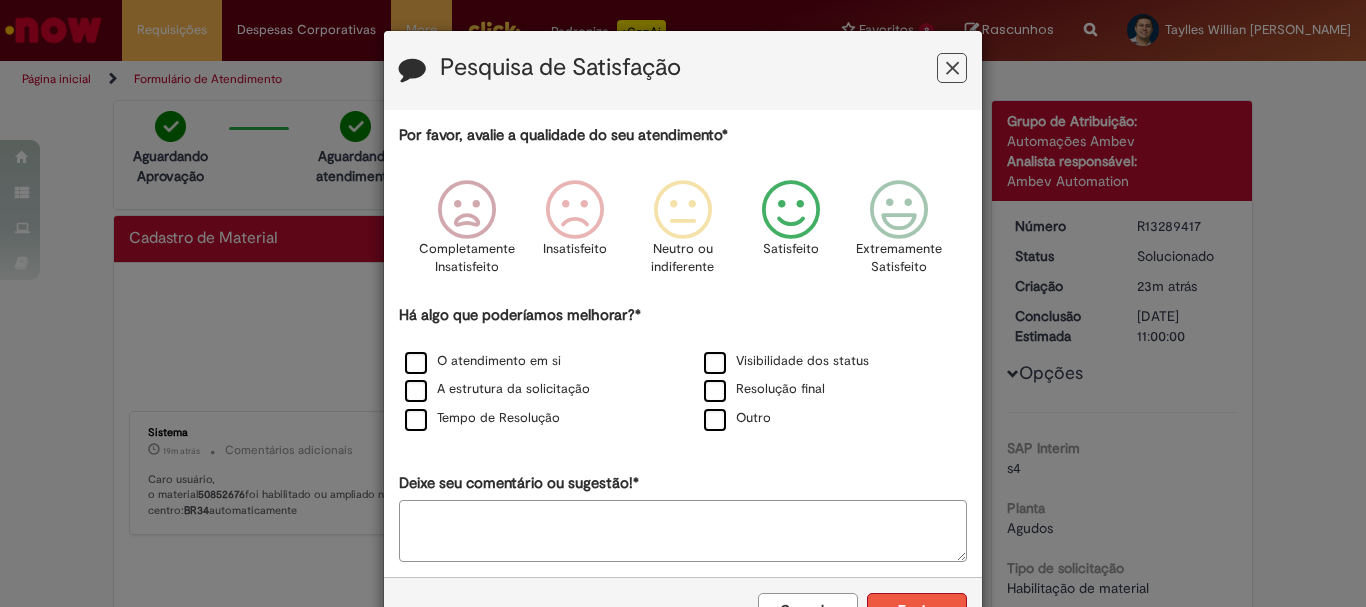 scroll, scrollTop: 66, scrollLeft: 0, axis: vertical 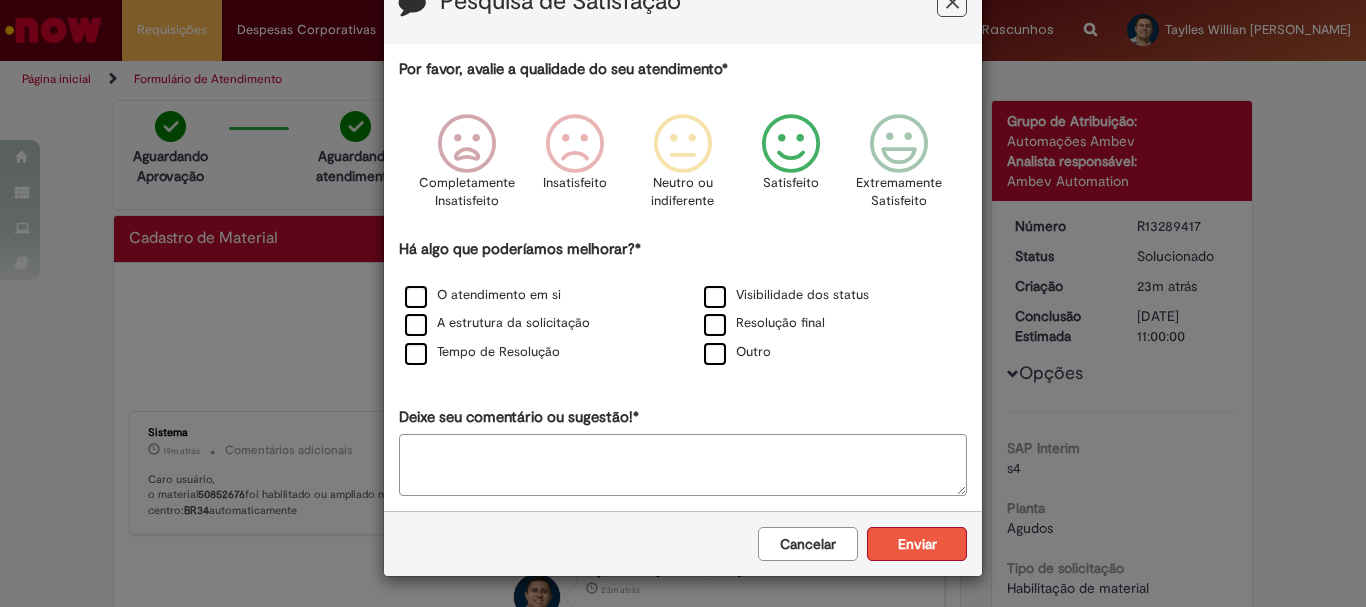 click on "Enviar" at bounding box center [917, 544] 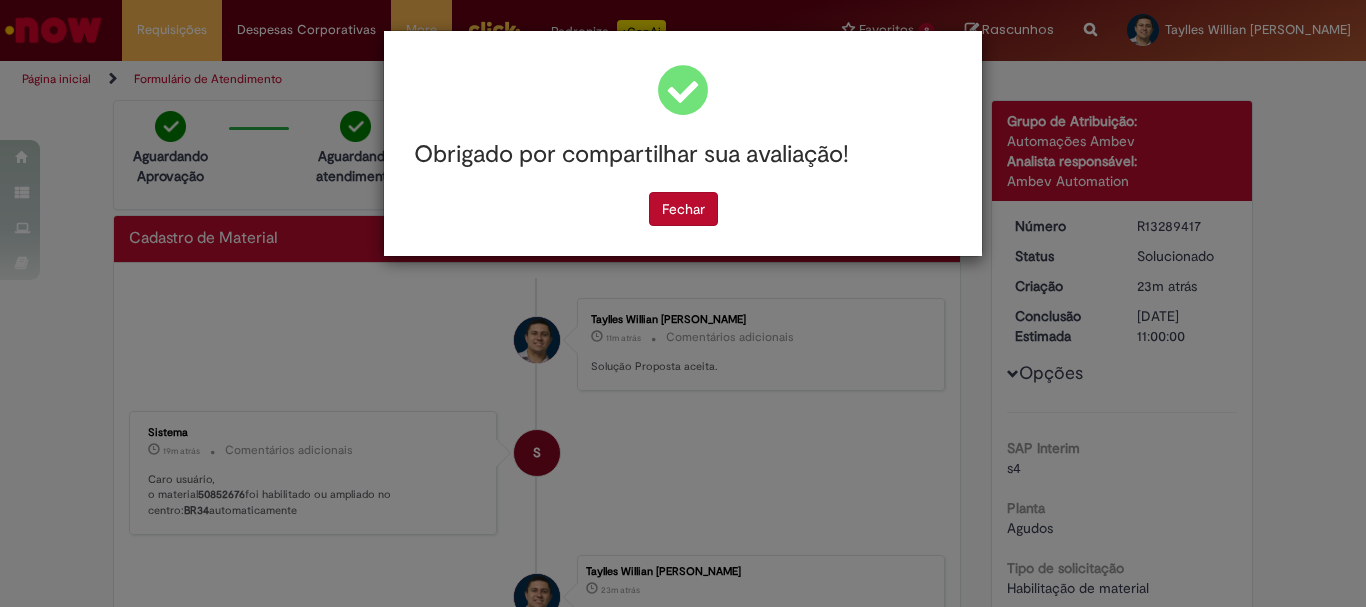 scroll, scrollTop: 0, scrollLeft: 0, axis: both 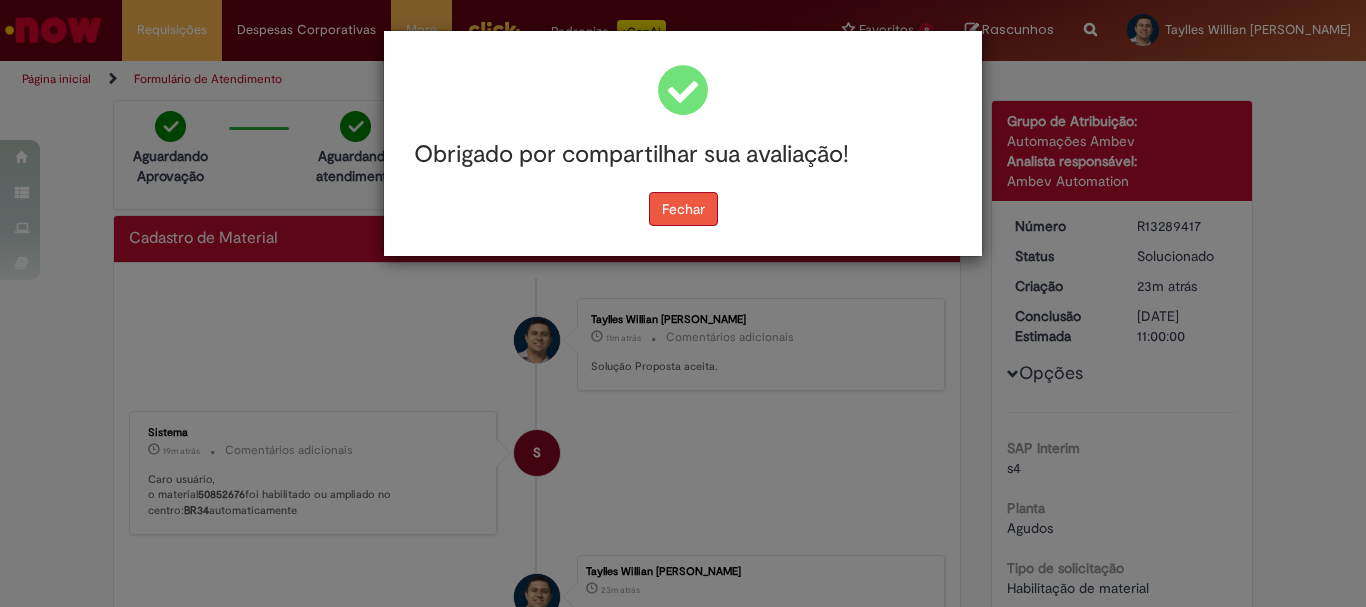 click on "Fechar" at bounding box center (683, 209) 